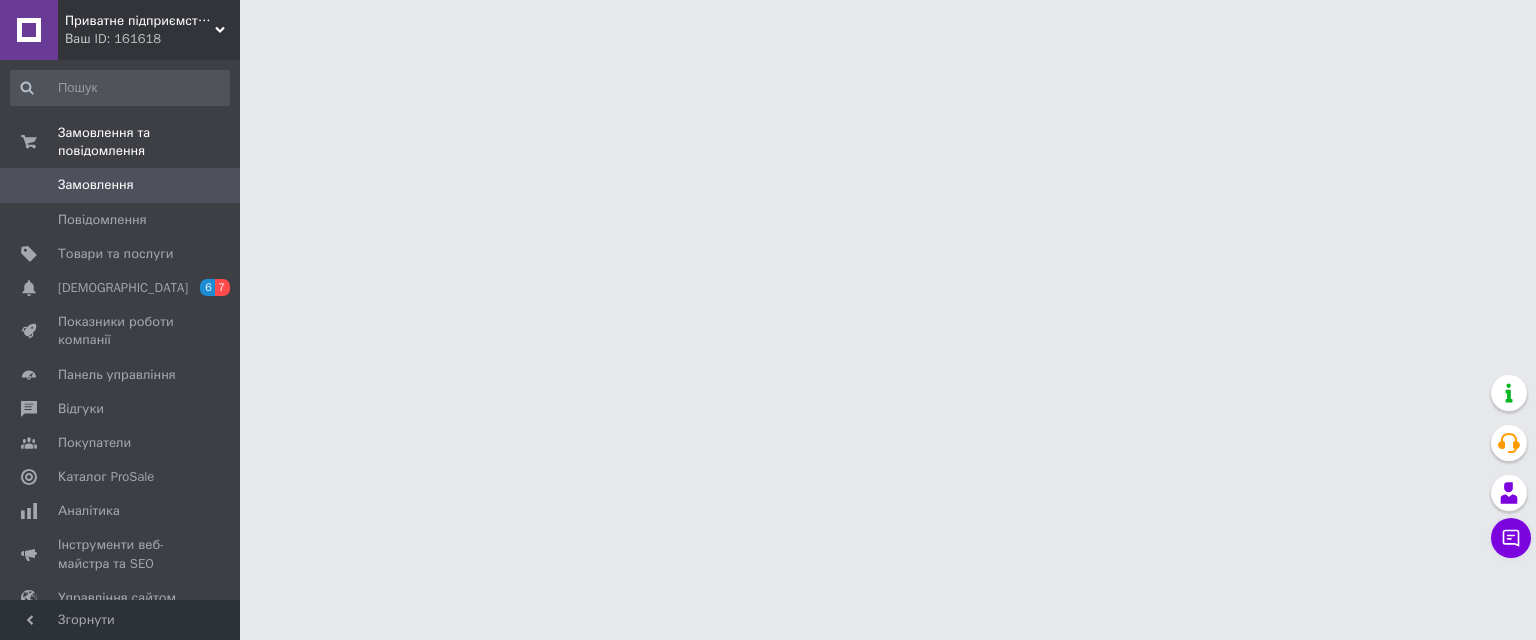 scroll, scrollTop: 0, scrollLeft: 0, axis: both 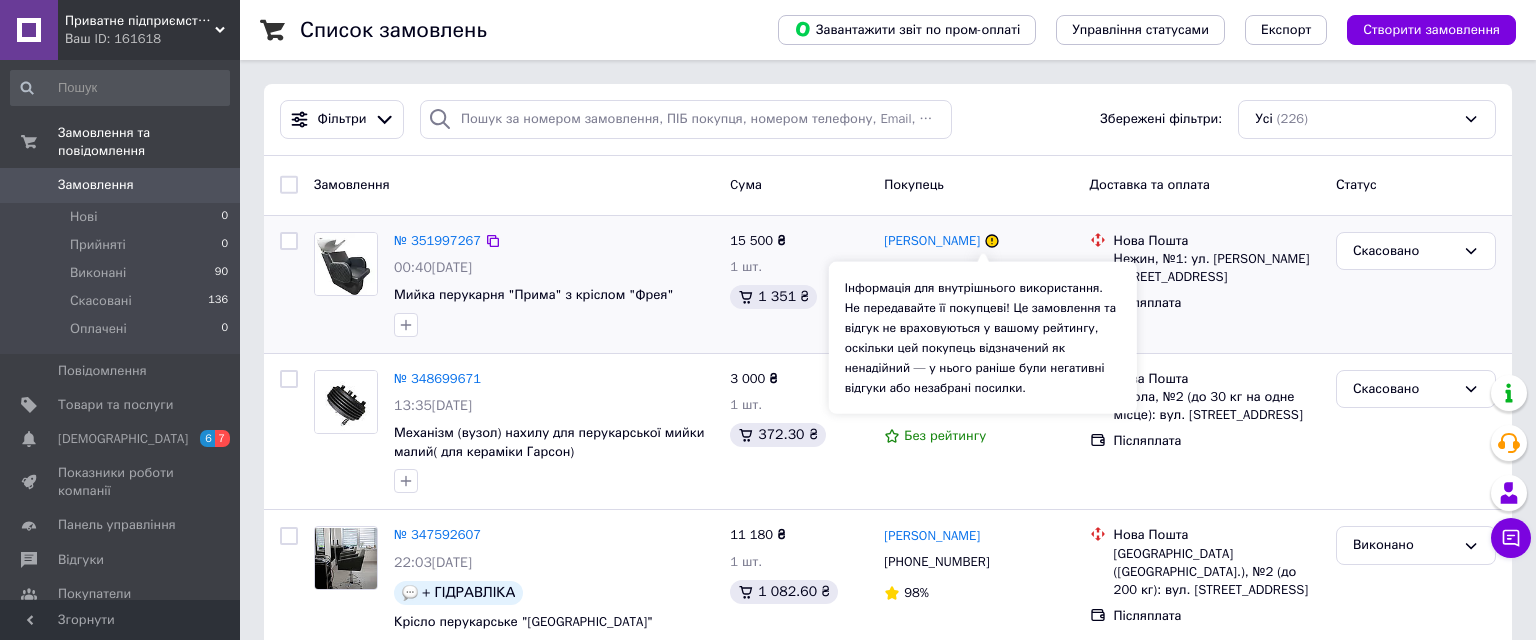 click 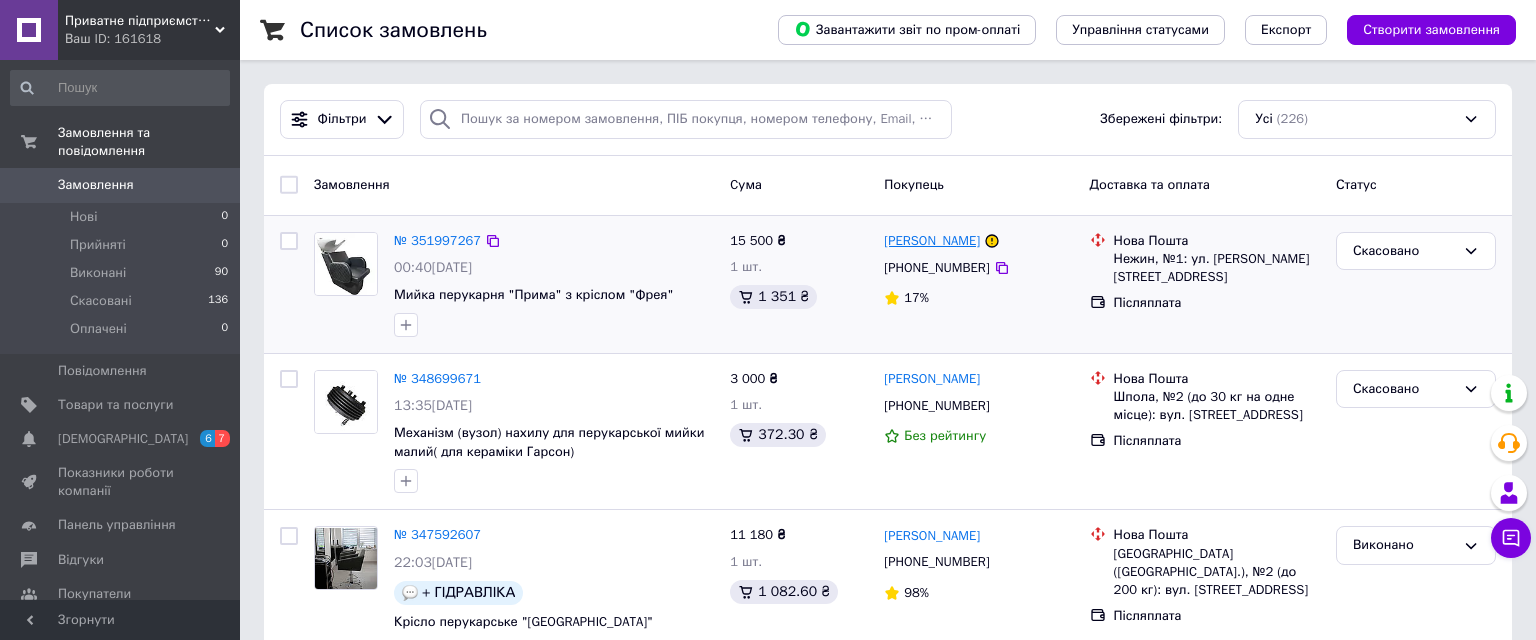 click on "[PERSON_NAME]" at bounding box center [932, 241] 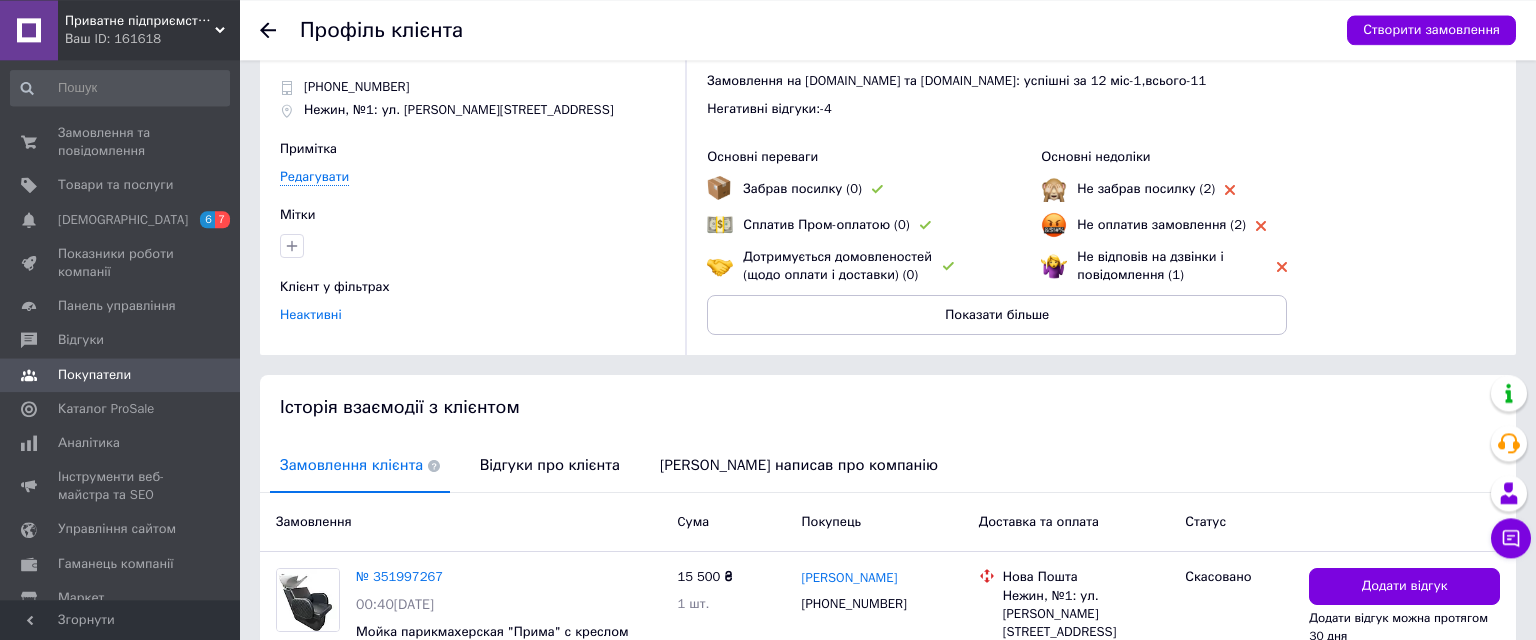 scroll, scrollTop: 105, scrollLeft: 0, axis: vertical 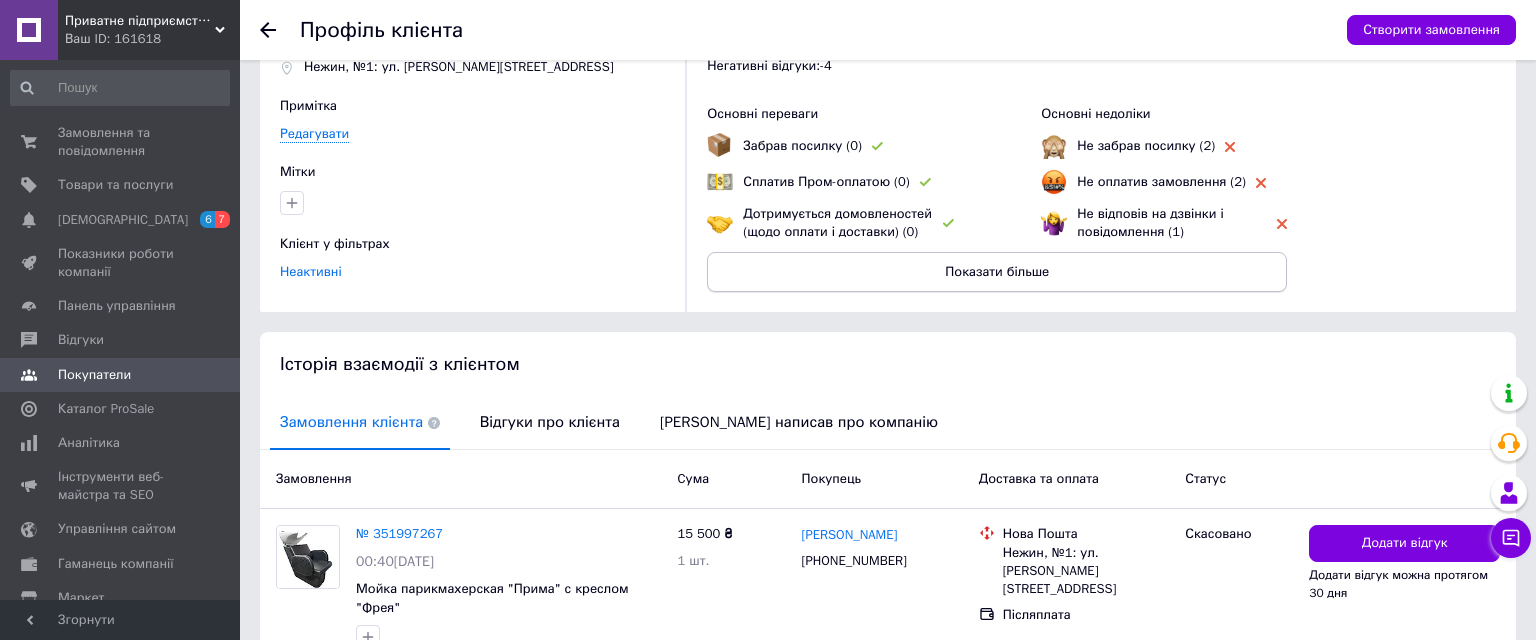 click on "Показати більше" at bounding box center [997, 272] 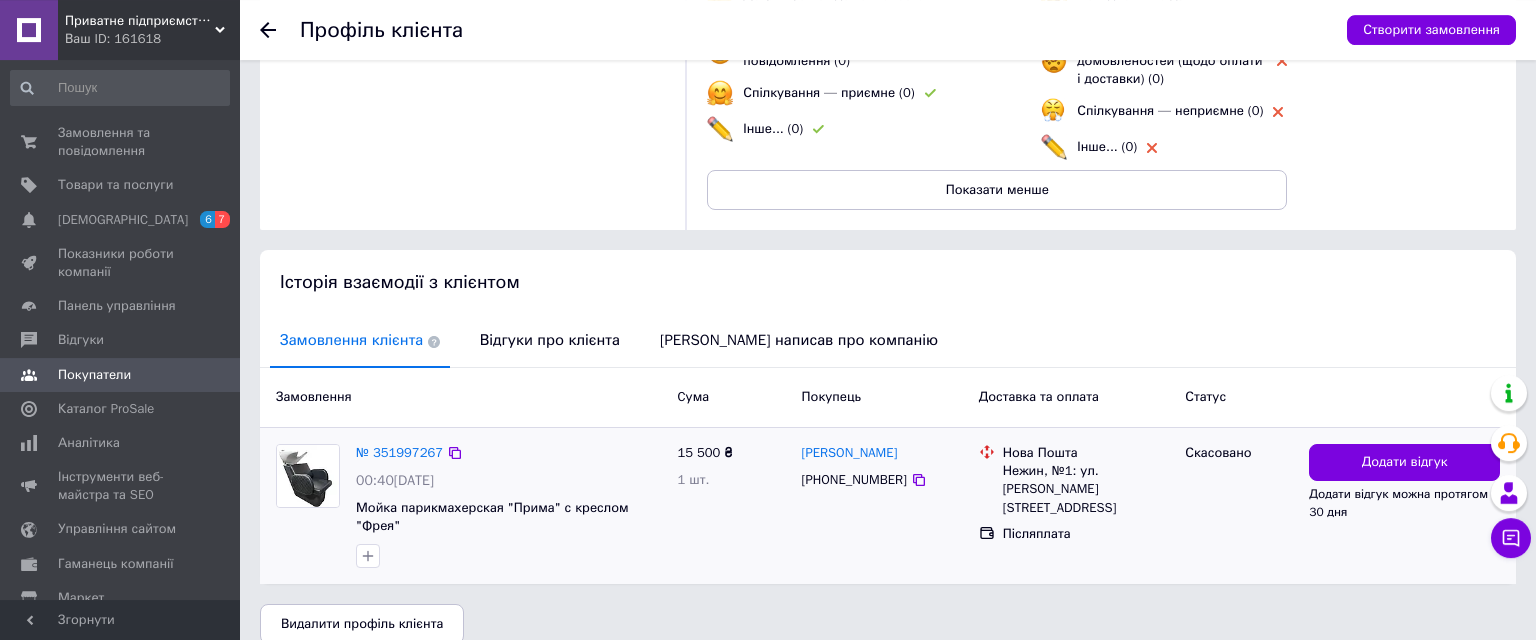 scroll, scrollTop: 327, scrollLeft: 0, axis: vertical 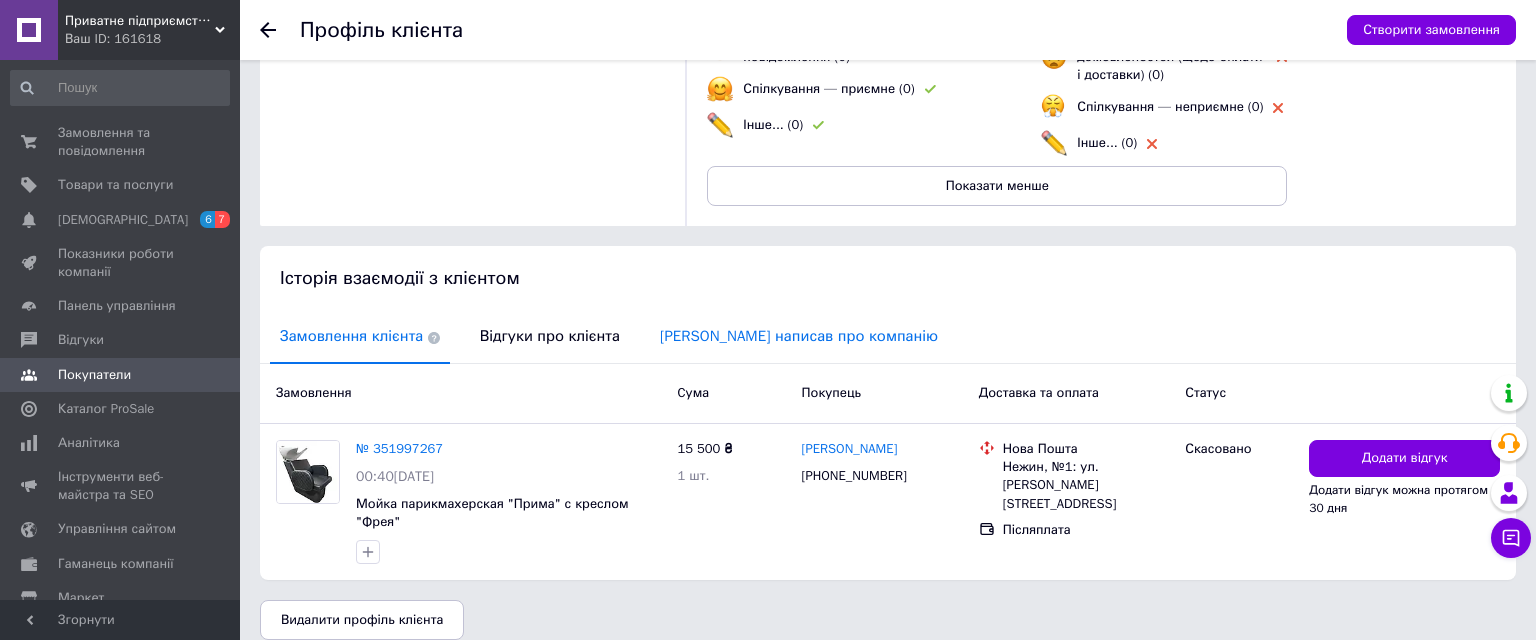 click on "[PERSON_NAME] написав про компанію" at bounding box center (799, 336) 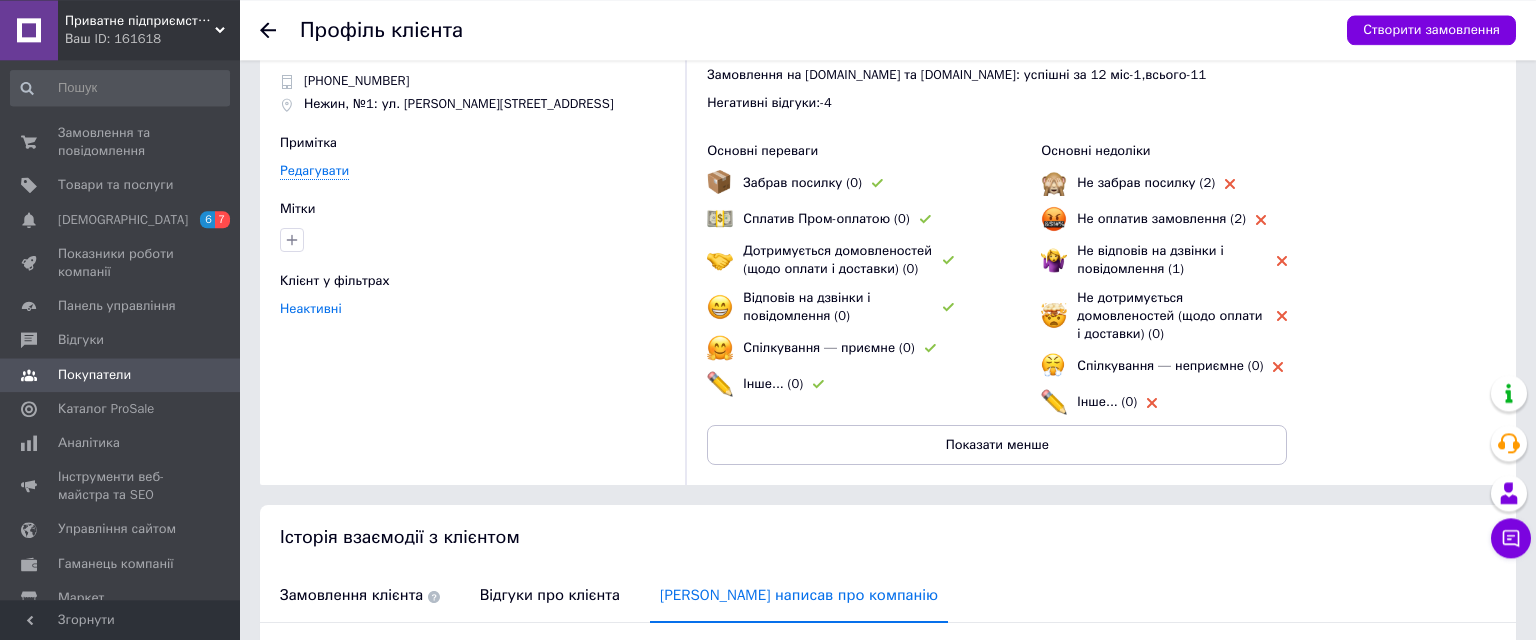 scroll, scrollTop: 0, scrollLeft: 0, axis: both 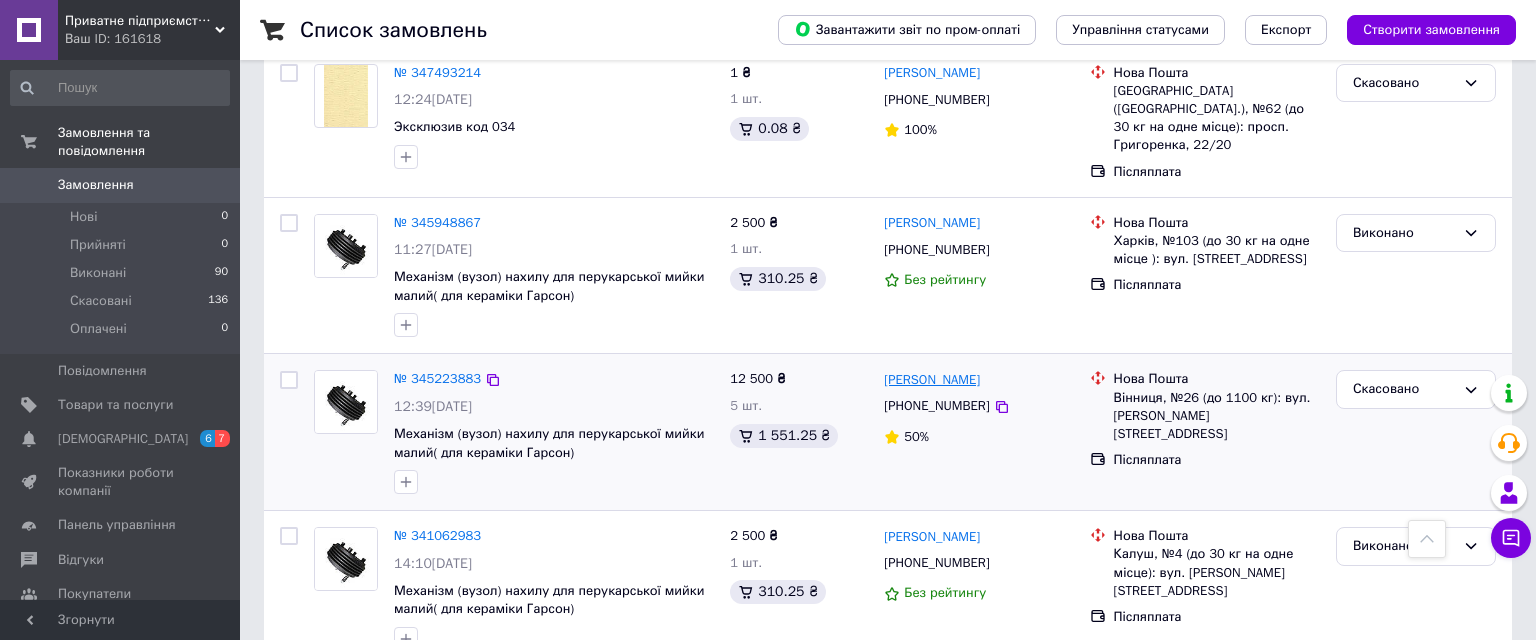click on "[PERSON_NAME]" at bounding box center (932, 380) 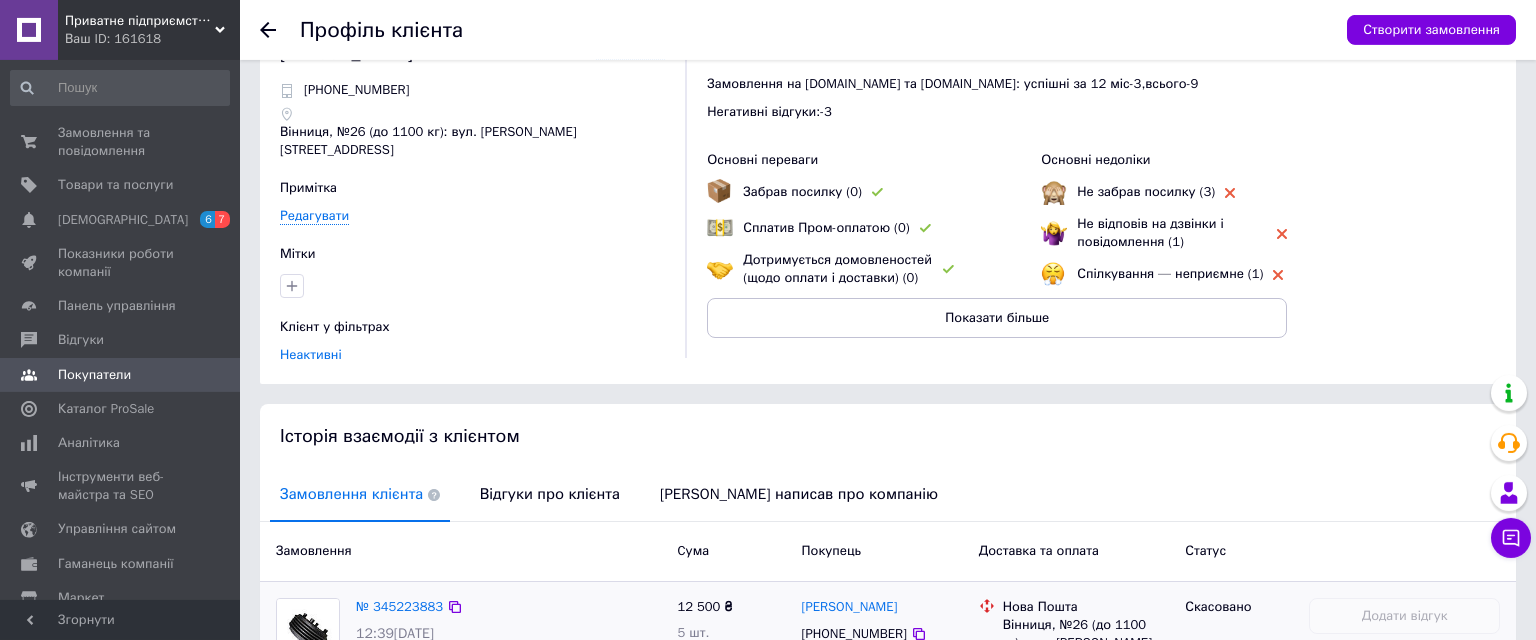 scroll, scrollTop: 105, scrollLeft: 0, axis: vertical 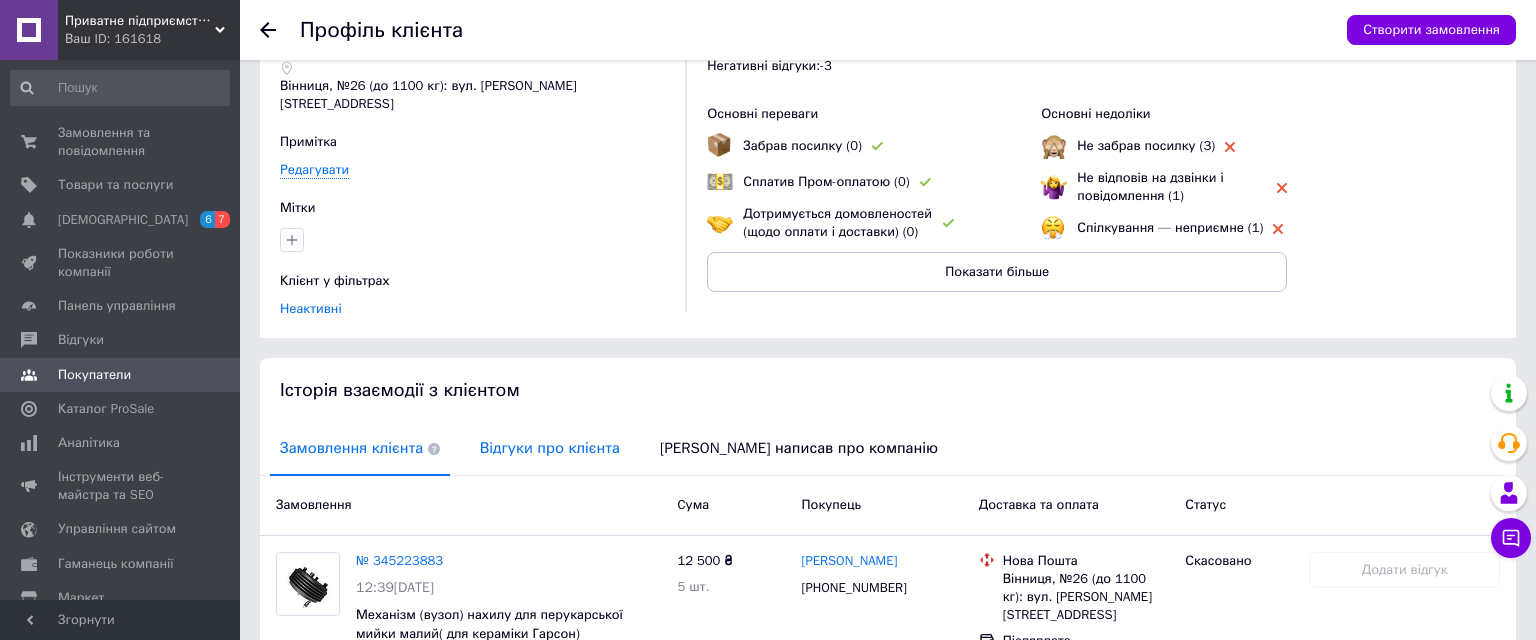 click on "Відгуки про клієнта" at bounding box center [550, 448] 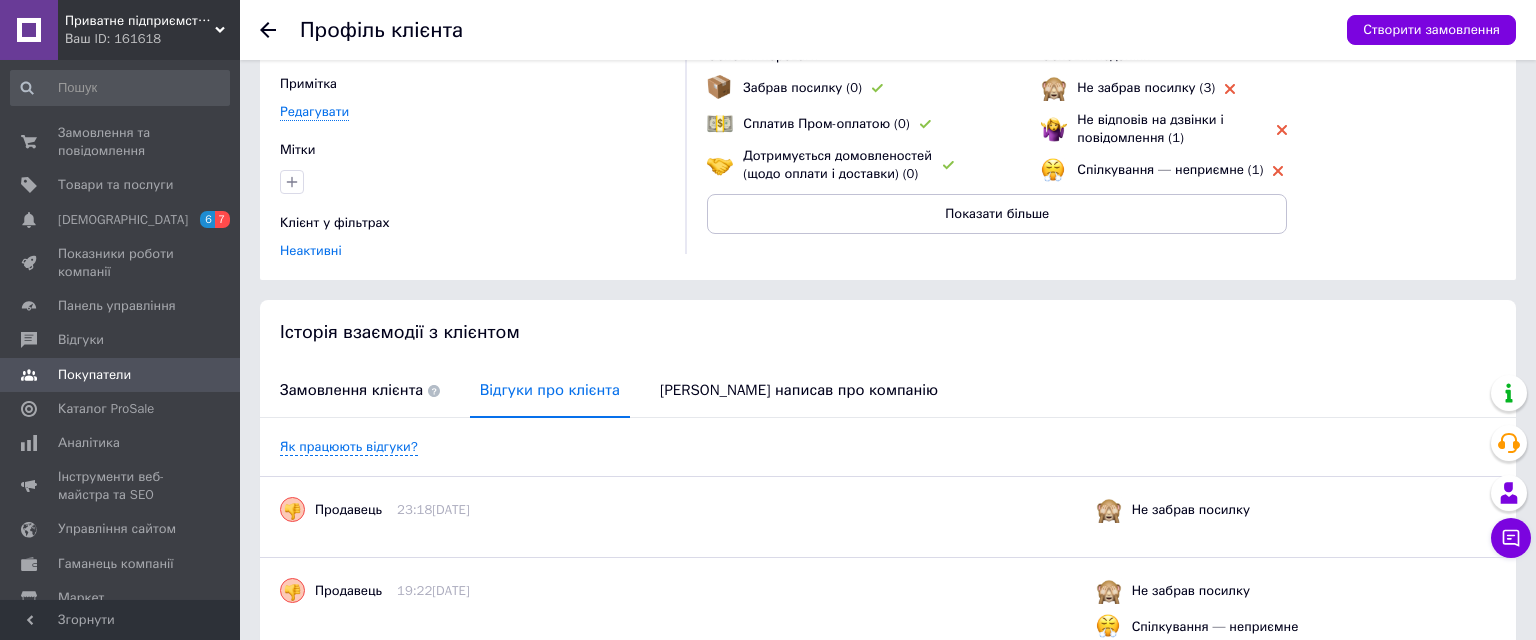 scroll, scrollTop: 316, scrollLeft: 0, axis: vertical 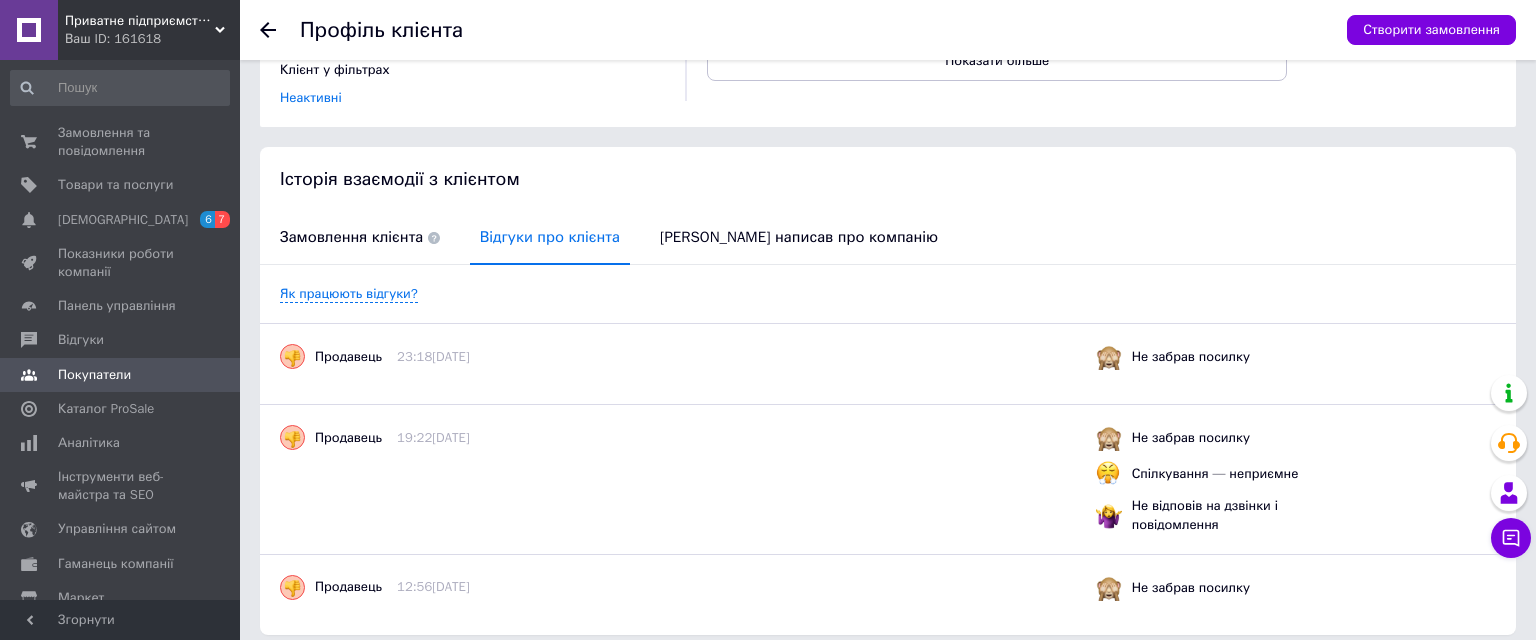 click on "Не забрав посилку" at bounding box center (1191, 356) 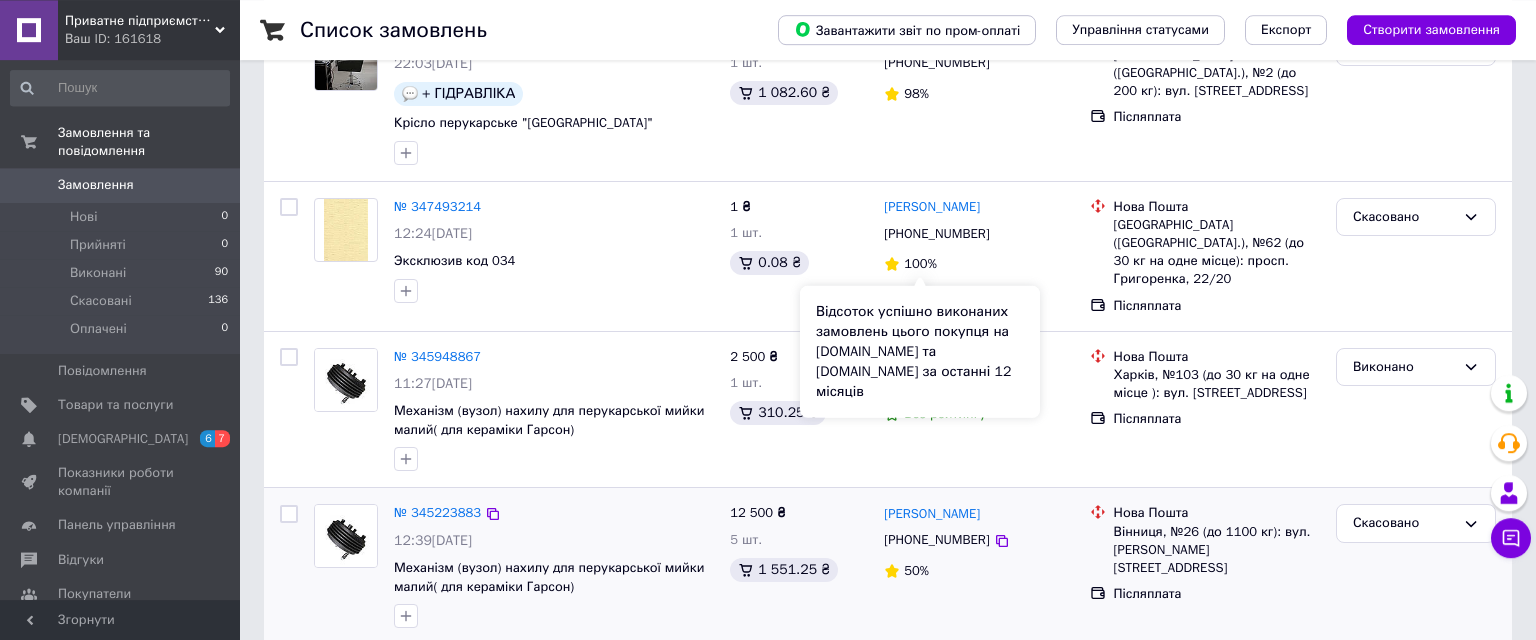 scroll, scrollTop: 528, scrollLeft: 0, axis: vertical 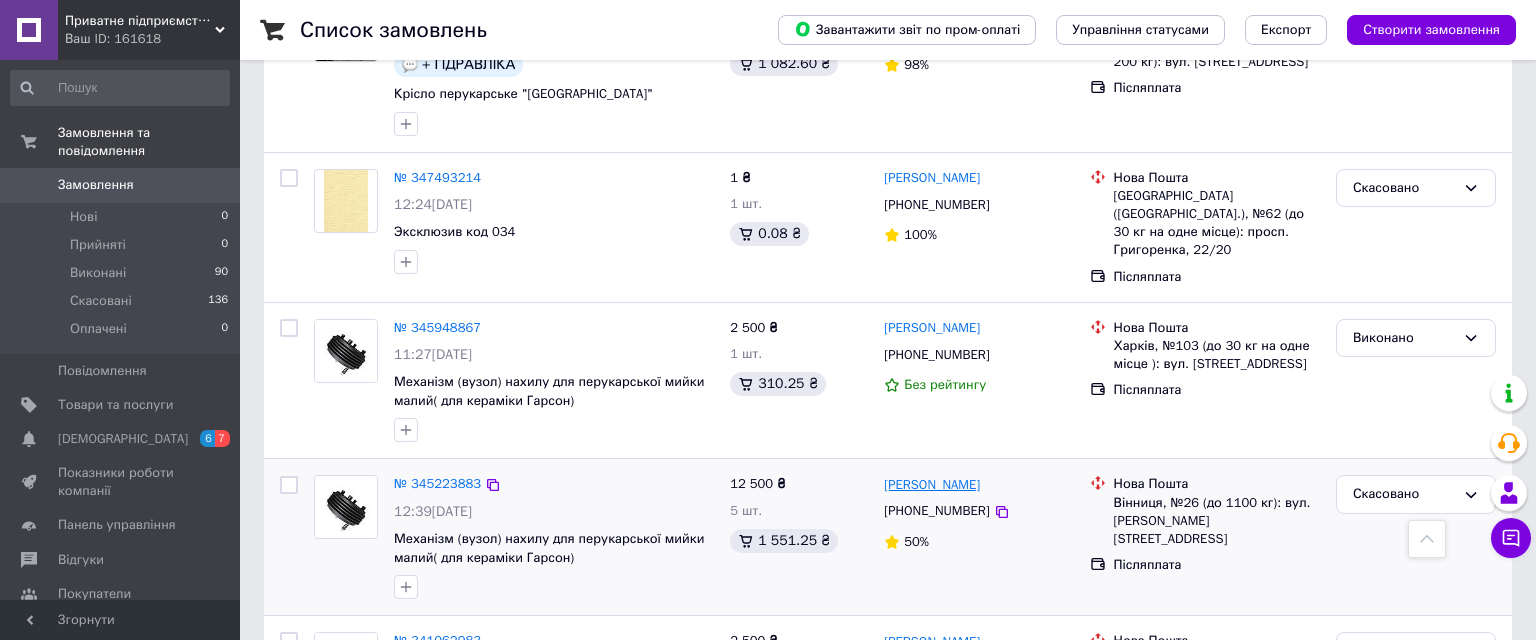 click on "[PERSON_NAME]" at bounding box center [932, 485] 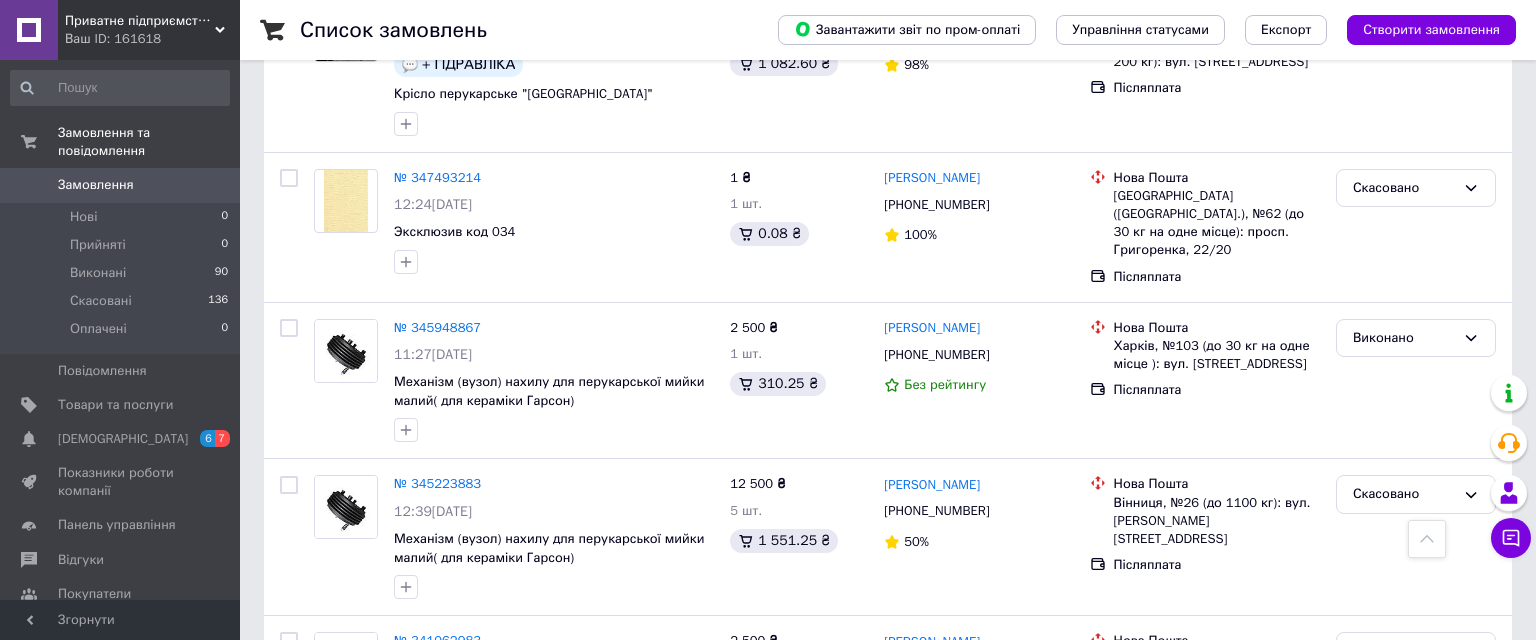 scroll, scrollTop: 0, scrollLeft: 0, axis: both 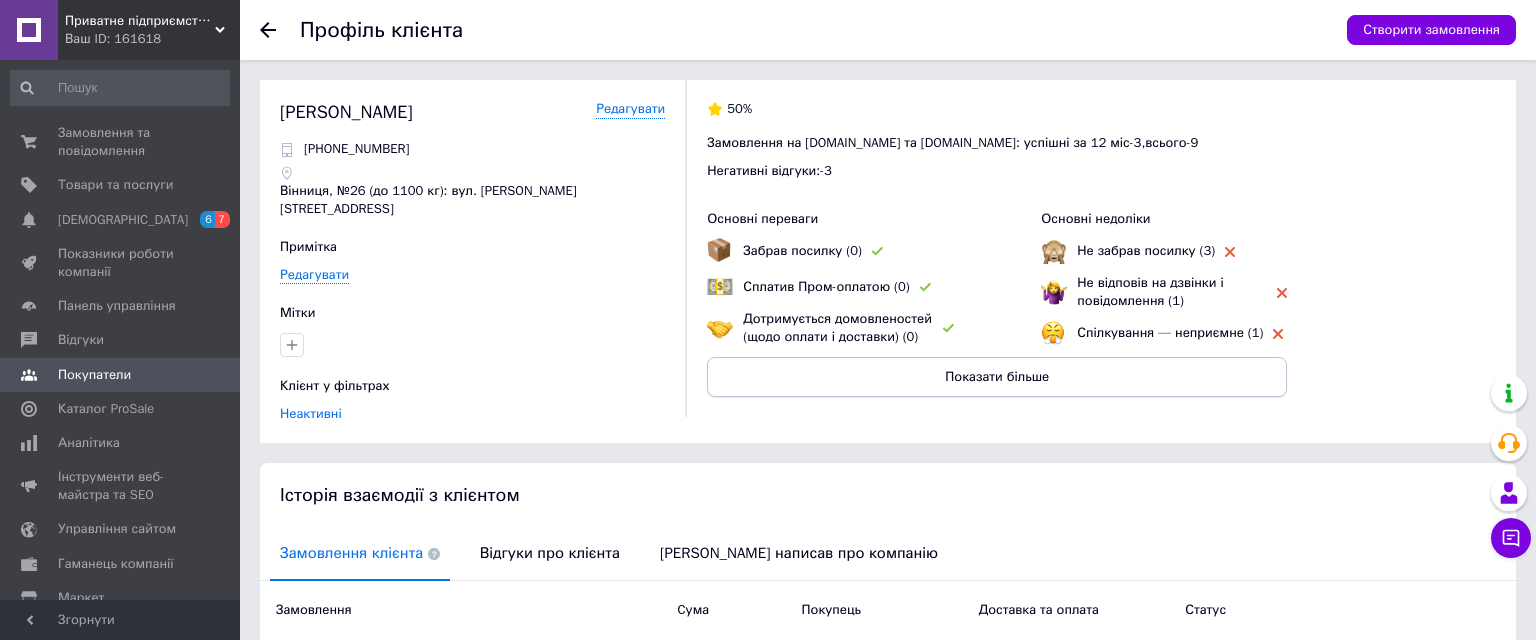 click on "Показати більше" at bounding box center (997, 377) 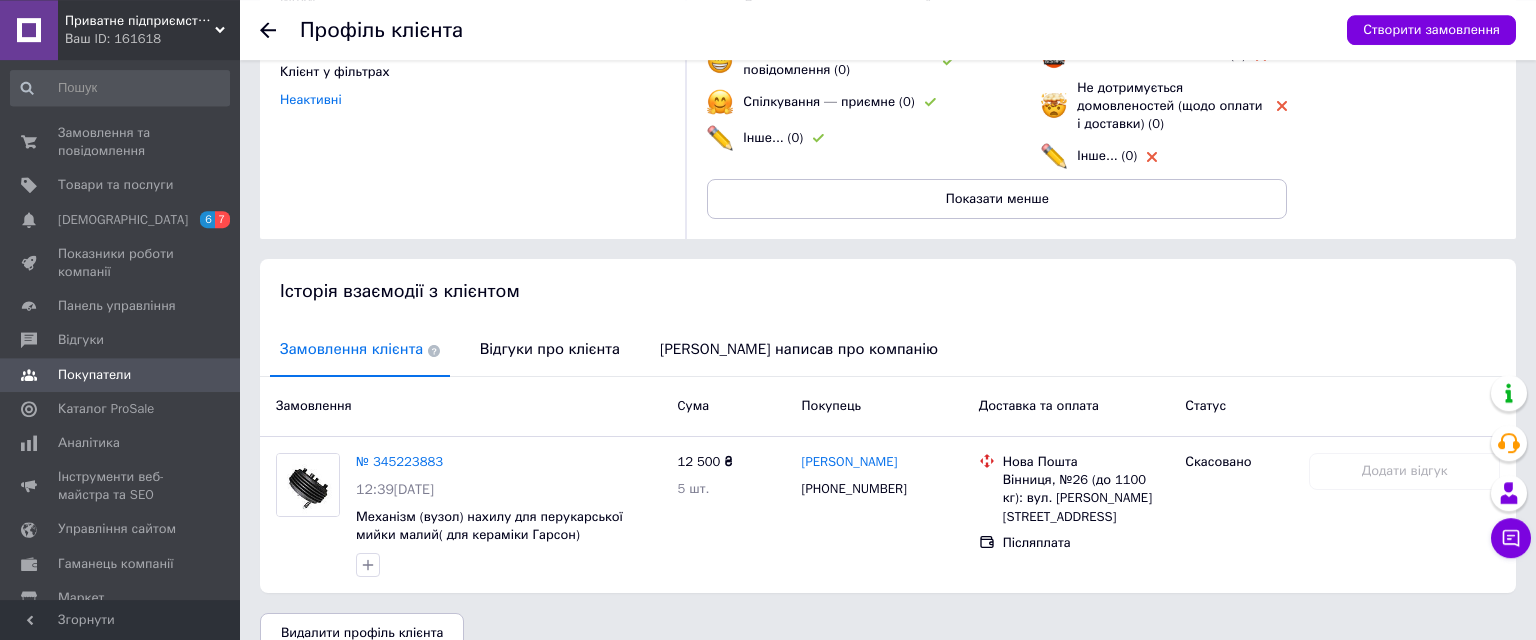 scroll, scrollTop: 316, scrollLeft: 0, axis: vertical 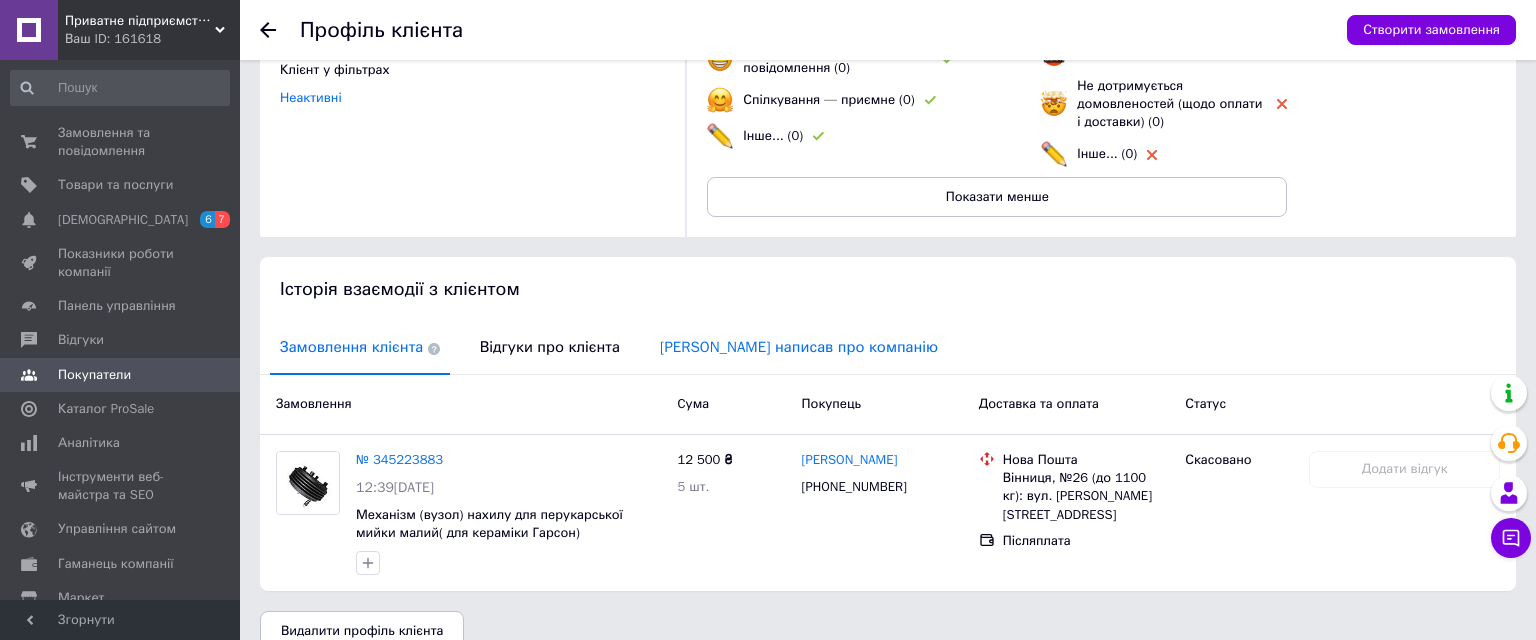 click on "[PERSON_NAME] написав про компанію" at bounding box center [799, 347] 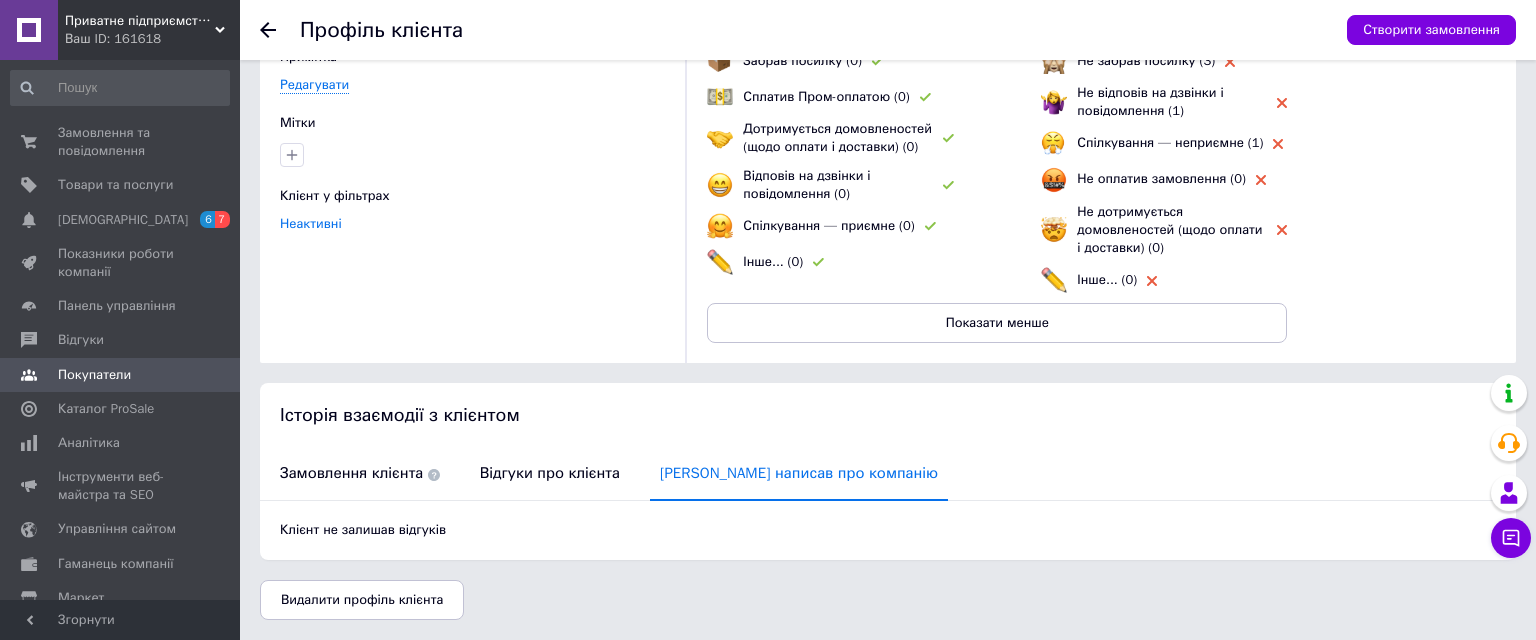 scroll, scrollTop: 188, scrollLeft: 0, axis: vertical 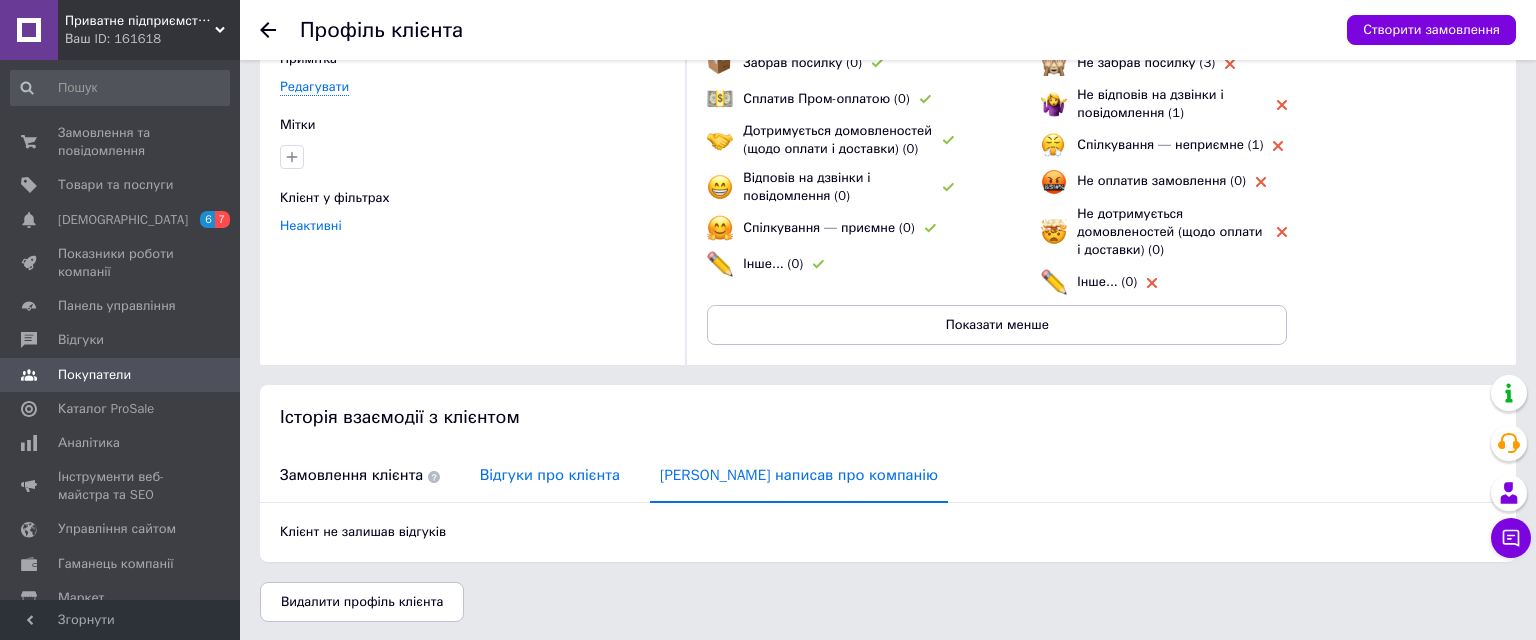 click on "Відгуки про клієнта" at bounding box center (550, 475) 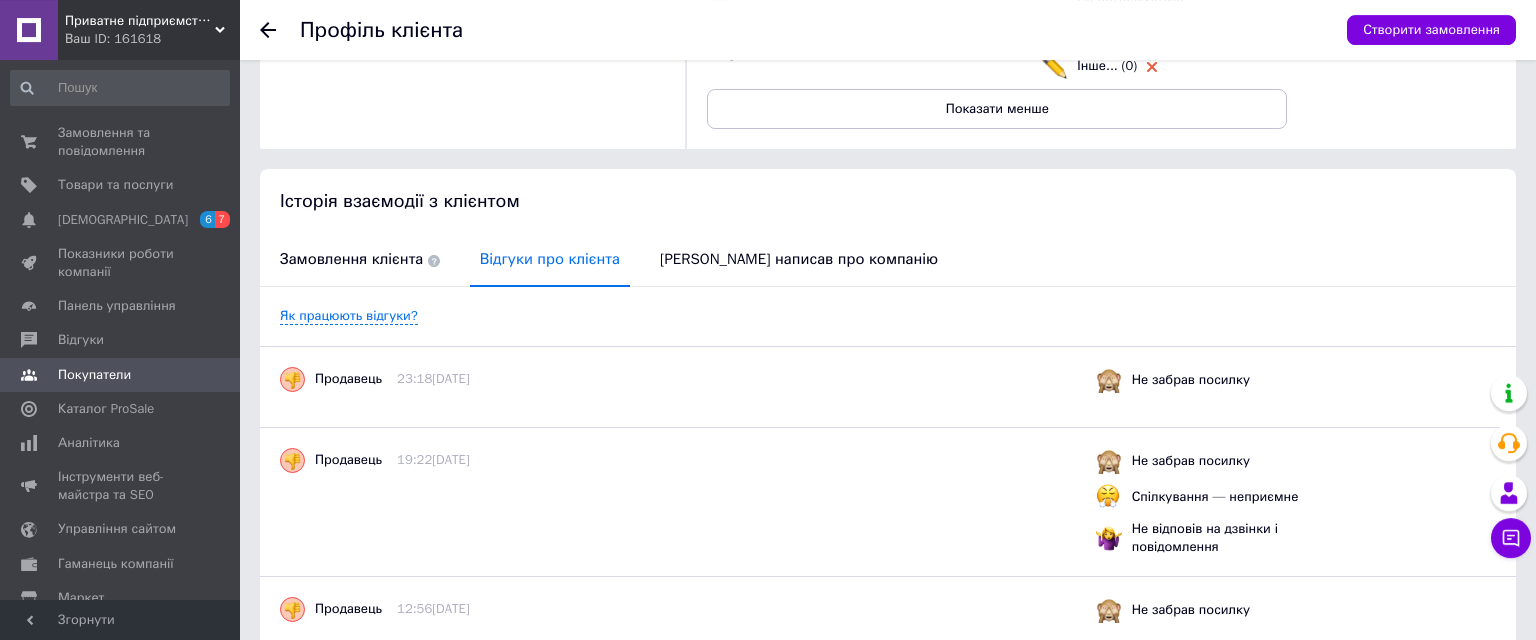 scroll, scrollTop: 500, scrollLeft: 0, axis: vertical 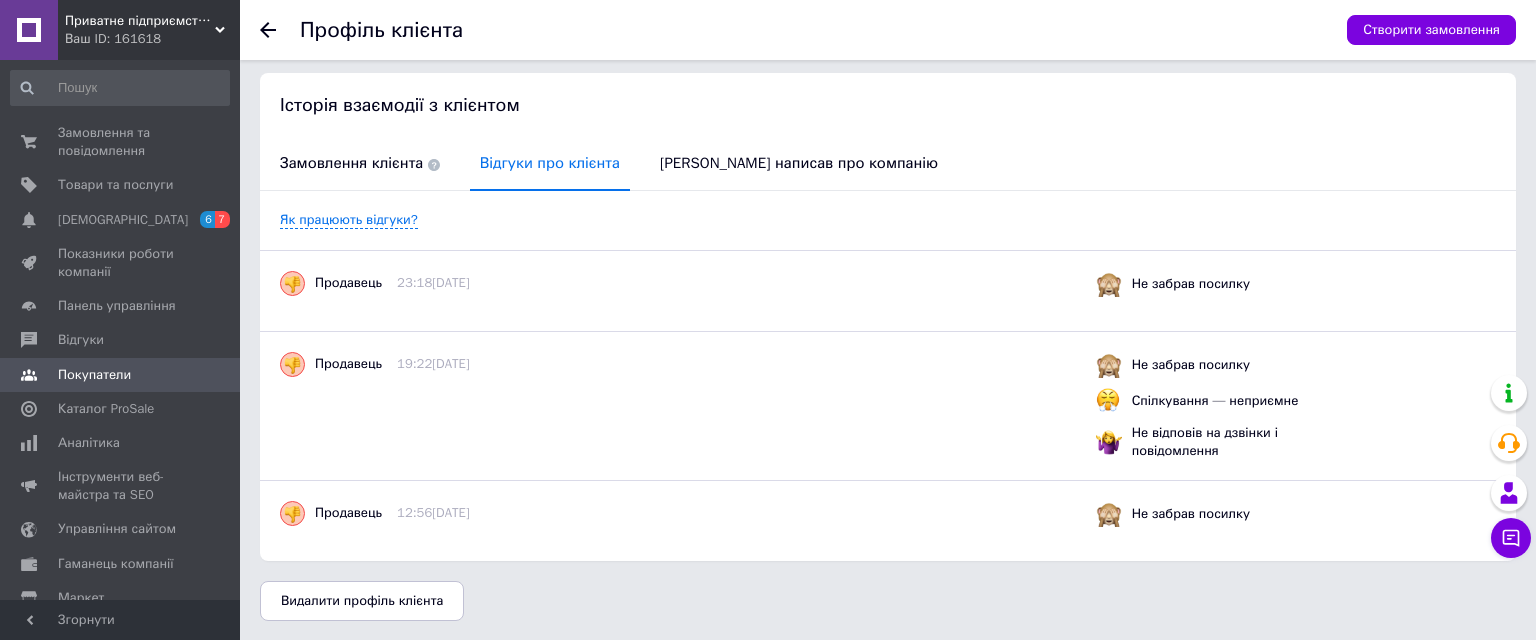 click on "Продавець 19:22[DATE]" at bounding box center [680, 364] 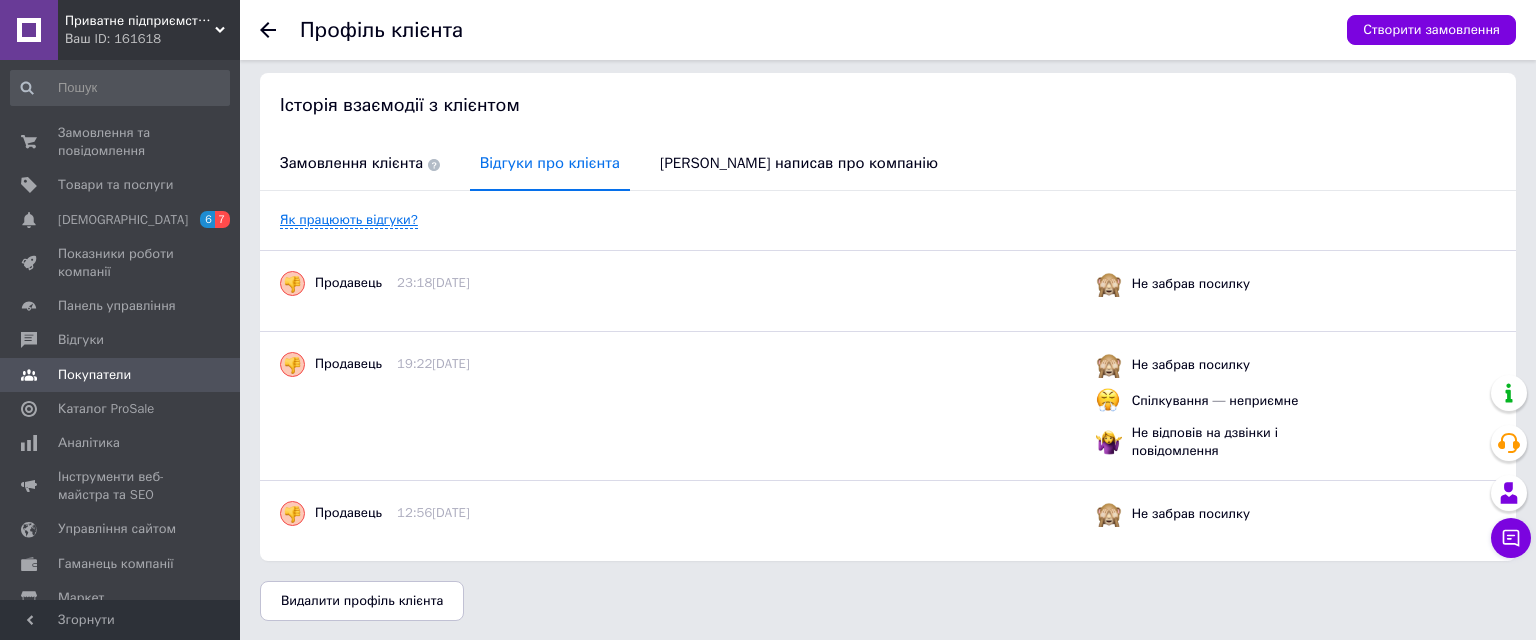 click on "Як працюють відгуки?" at bounding box center (349, 220) 